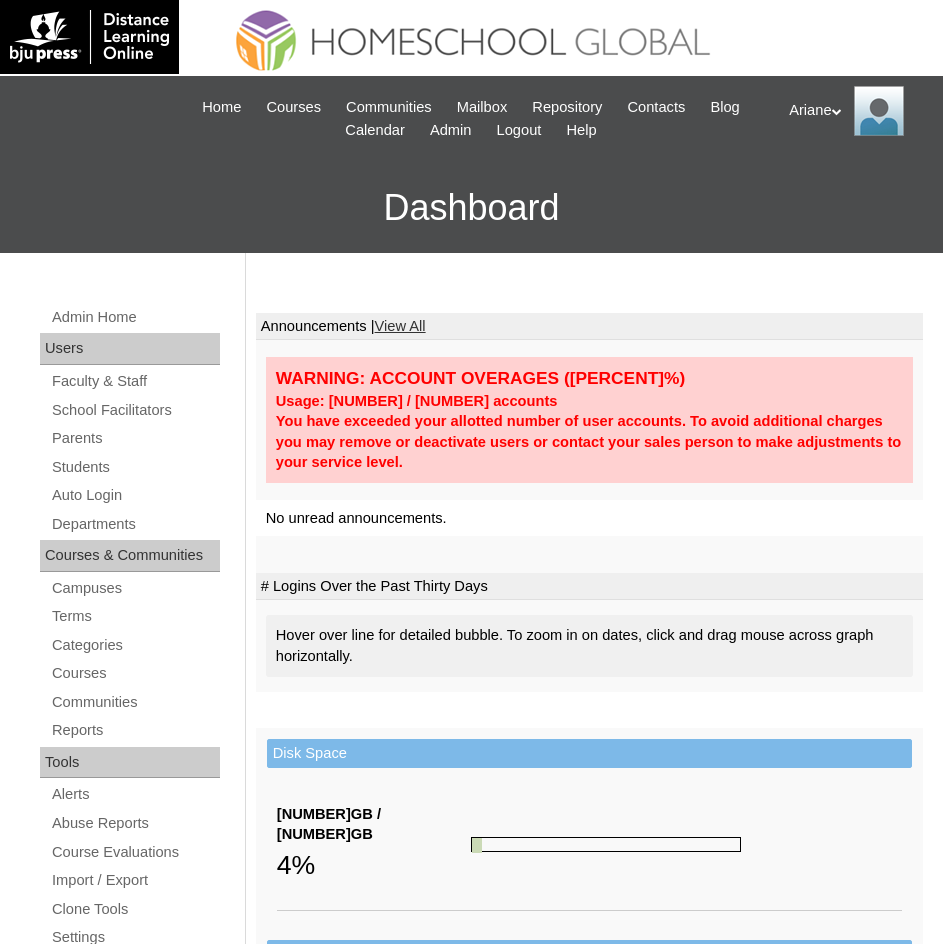 scroll, scrollTop: 0, scrollLeft: 0, axis: both 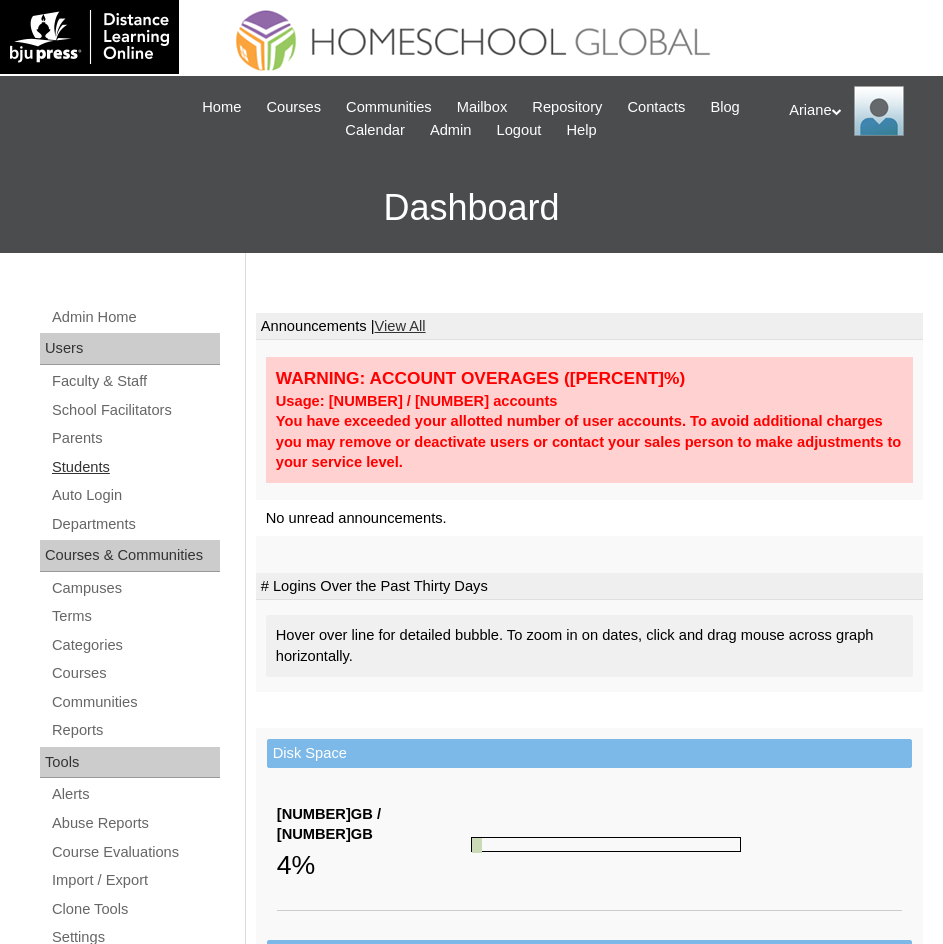 click on "Students" at bounding box center (135, 467) 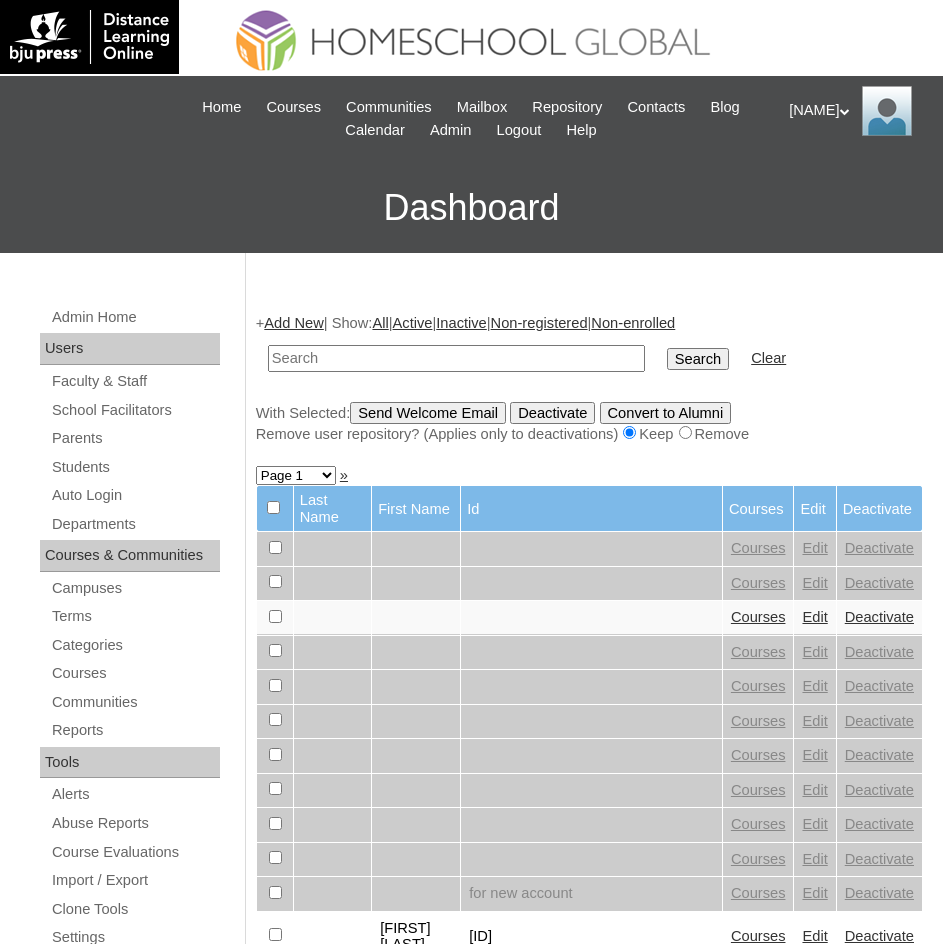 scroll, scrollTop: 0, scrollLeft: 0, axis: both 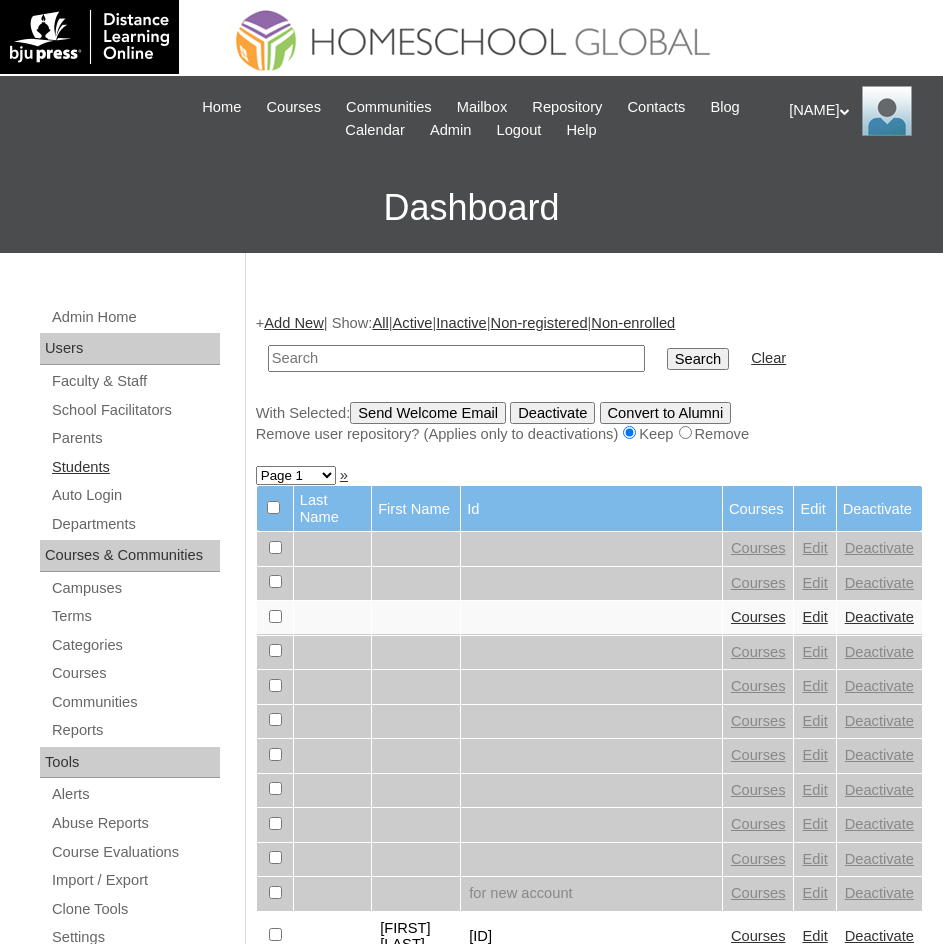 click on "Students" at bounding box center [135, 467] 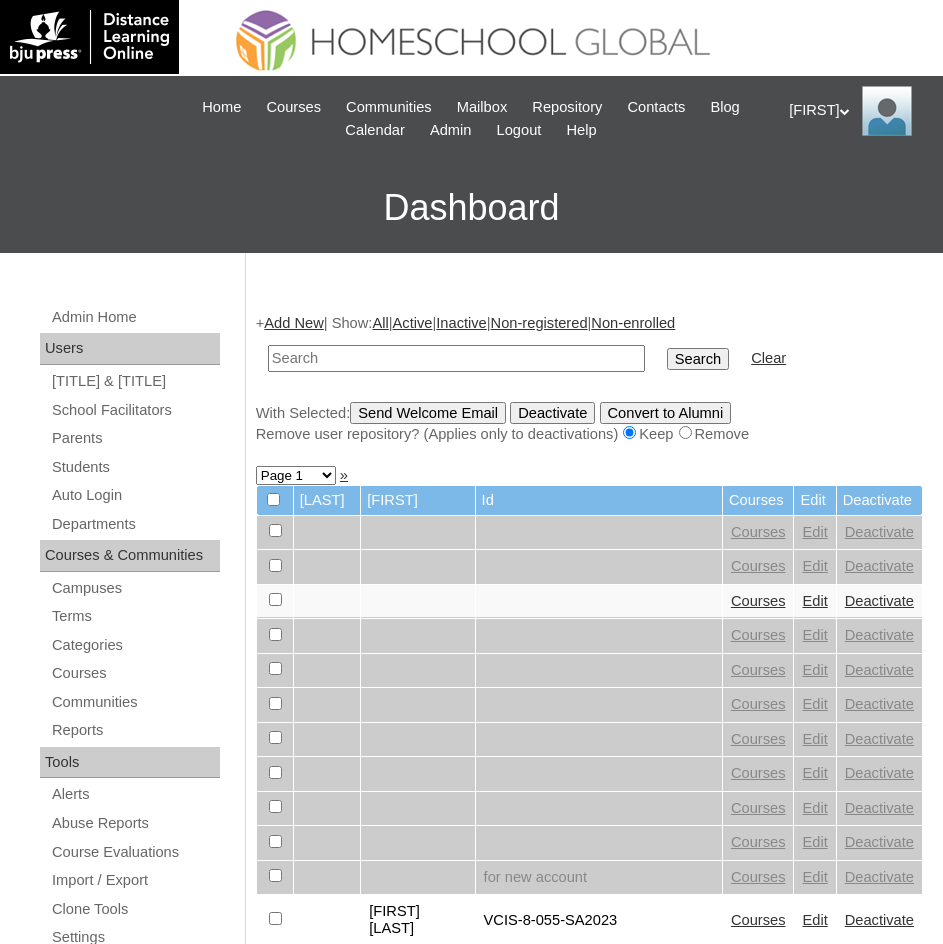 scroll, scrollTop: 0, scrollLeft: 0, axis: both 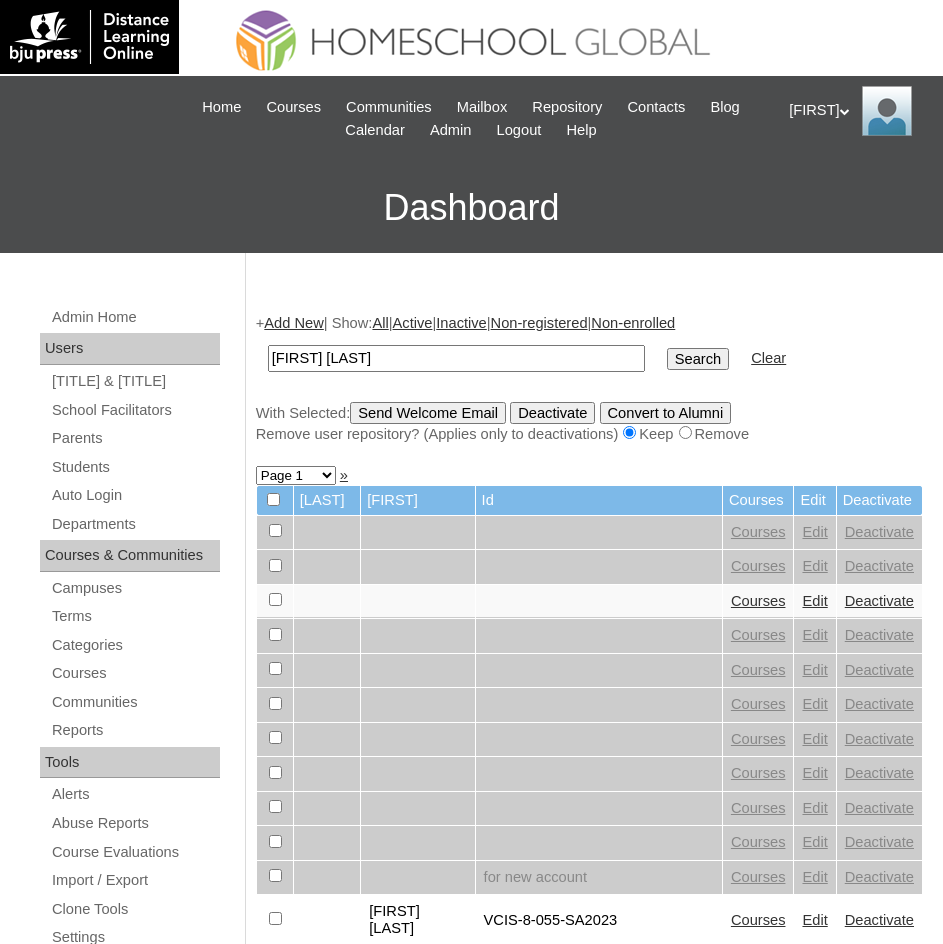 type on "Gabrielle Lois" 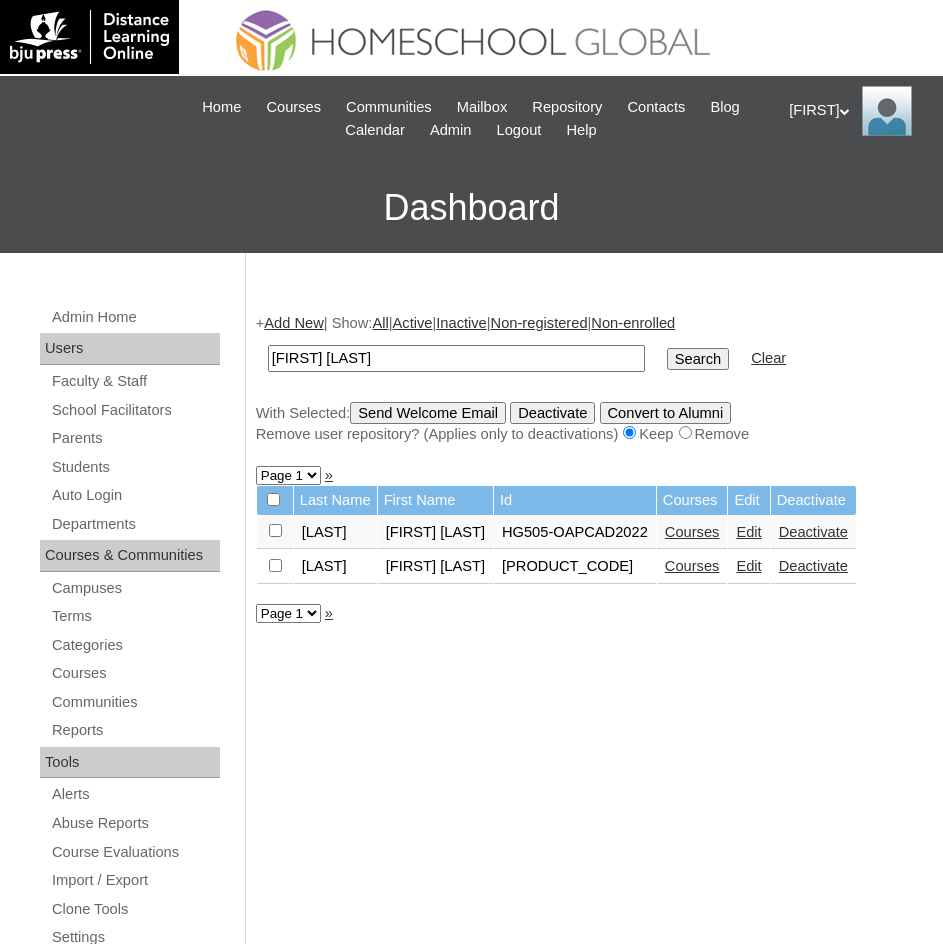 scroll, scrollTop: 0, scrollLeft: 0, axis: both 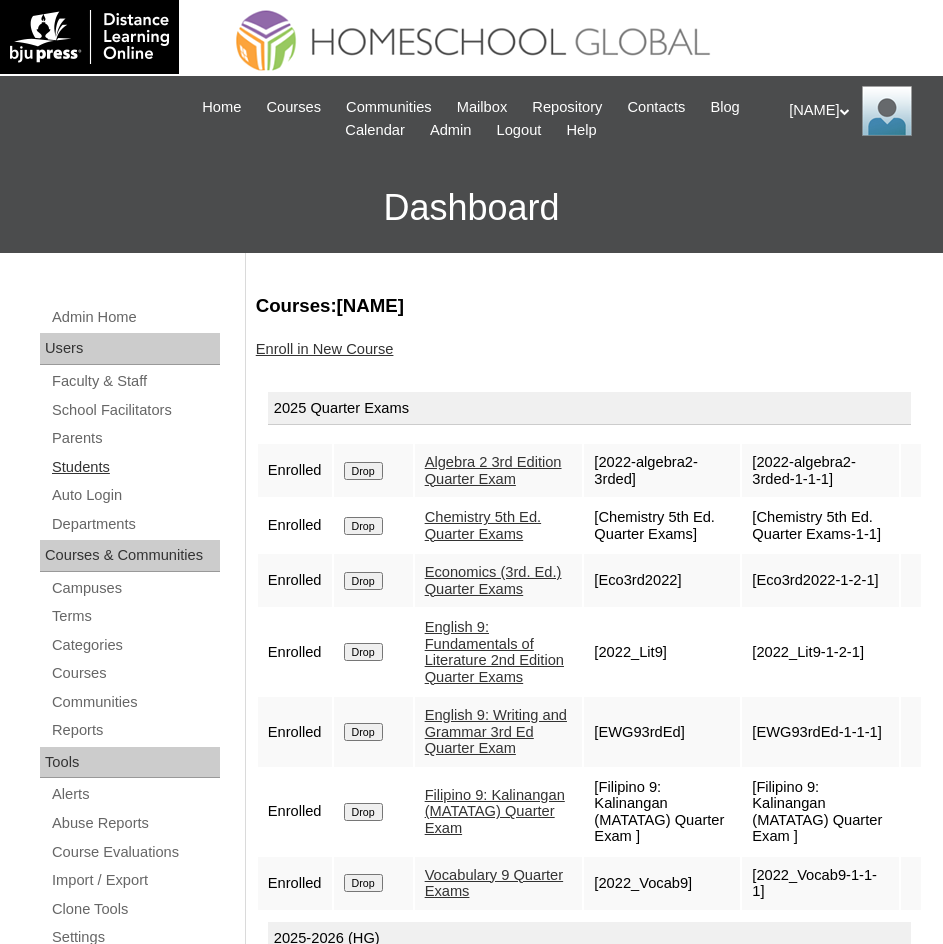drag, startPoint x: 84, startPoint y: 470, endPoint x: 95, endPoint y: 466, distance: 11.7046995 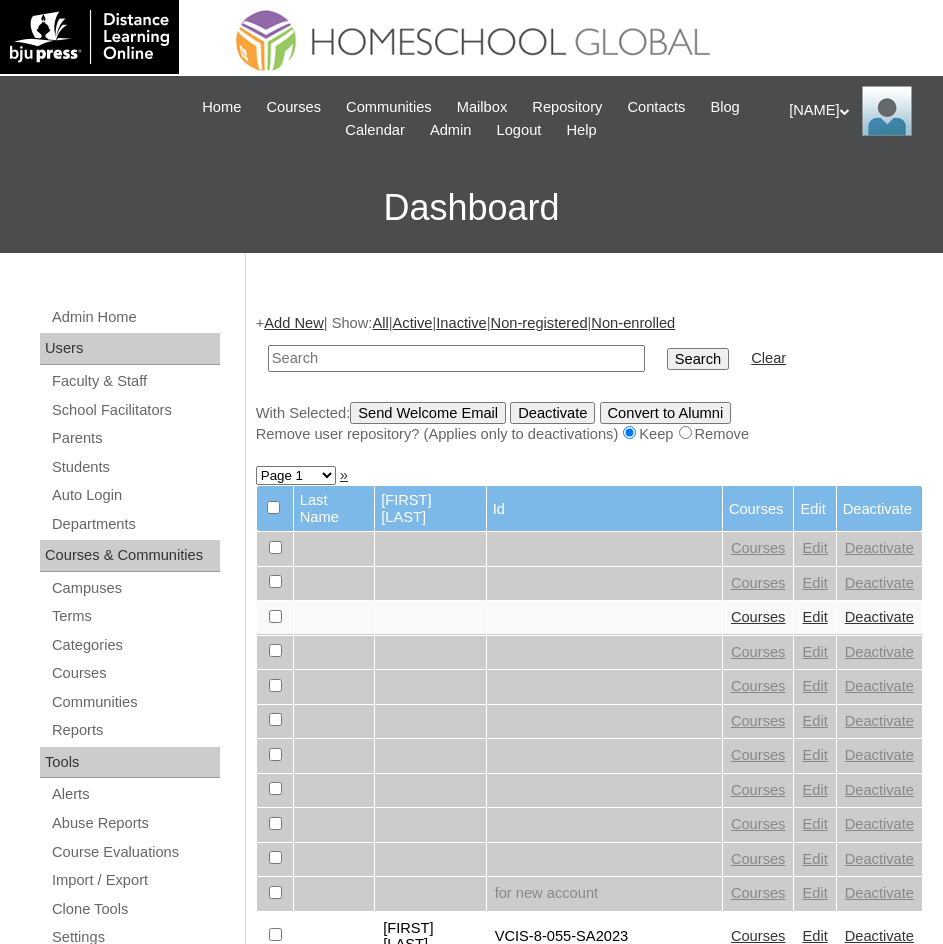 scroll, scrollTop: 0, scrollLeft: 0, axis: both 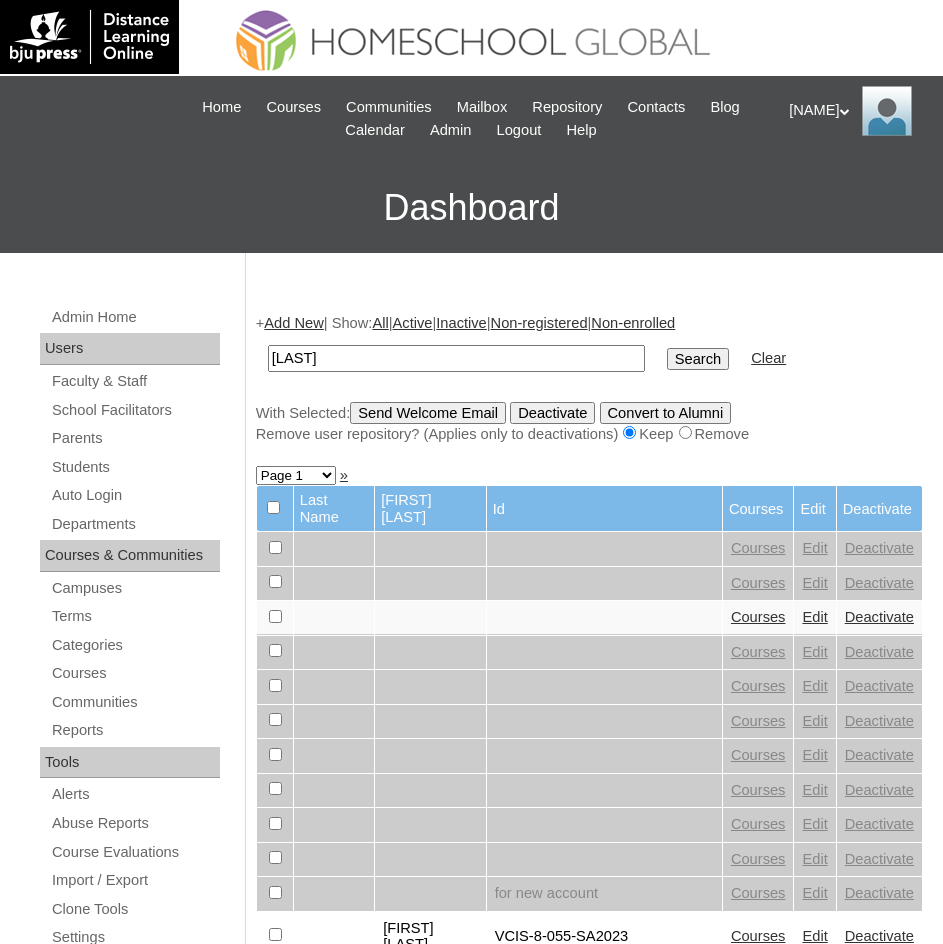 type on "[LAST]" 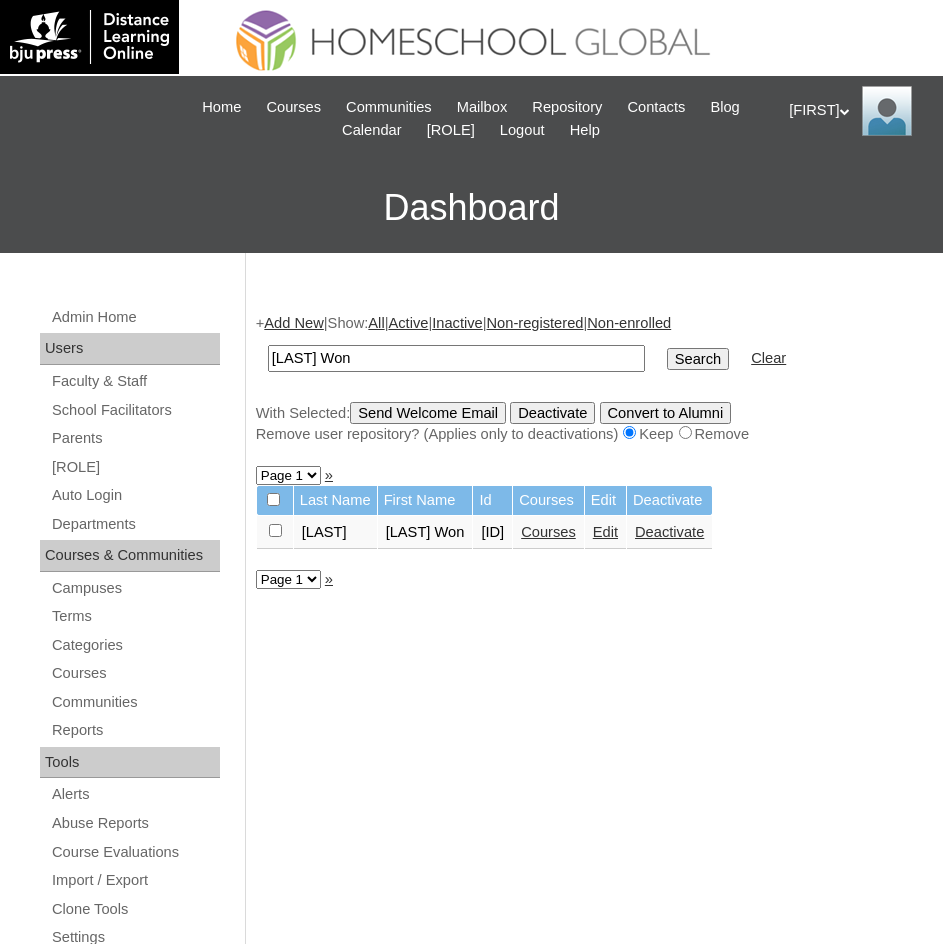 scroll, scrollTop: 0, scrollLeft: 0, axis: both 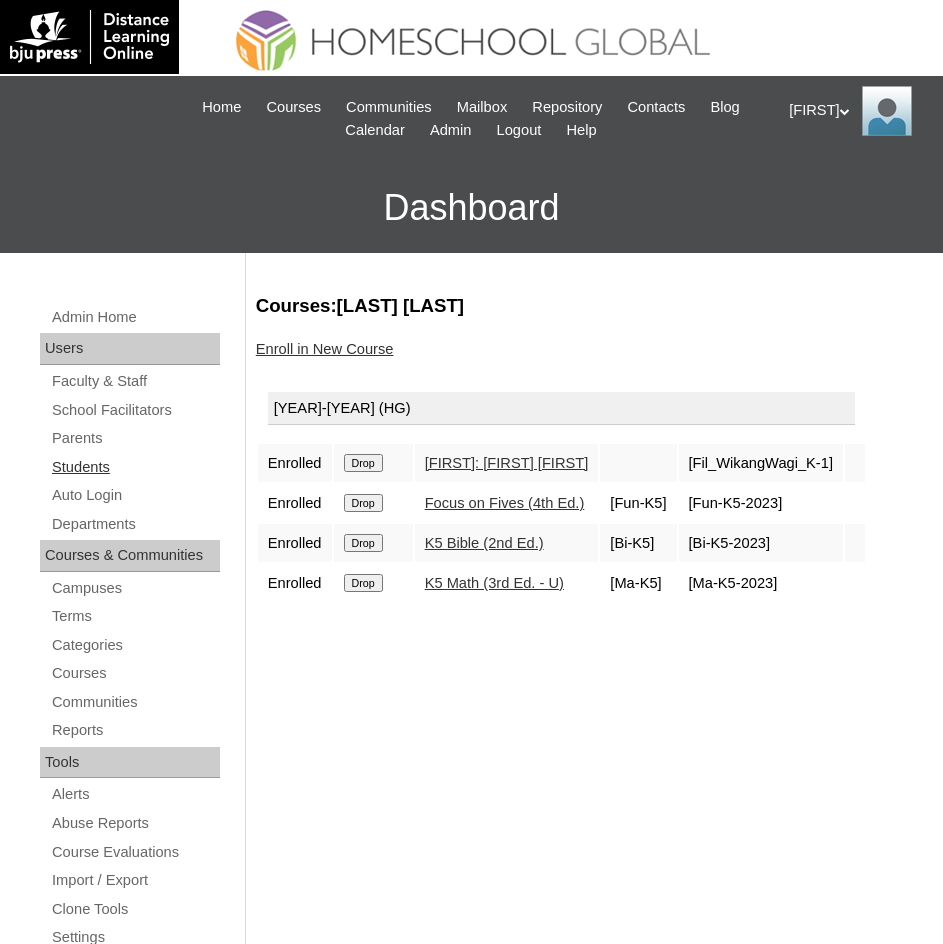 click on "Students" at bounding box center [135, 467] 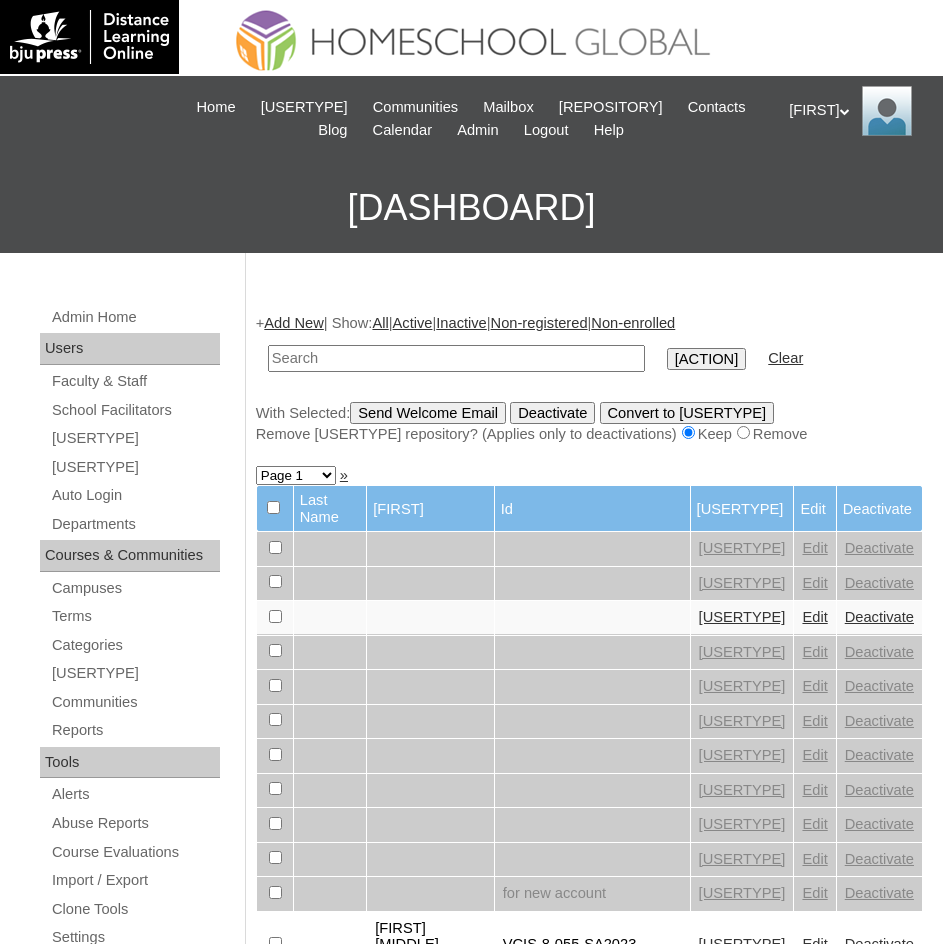 scroll, scrollTop: 0, scrollLeft: 0, axis: both 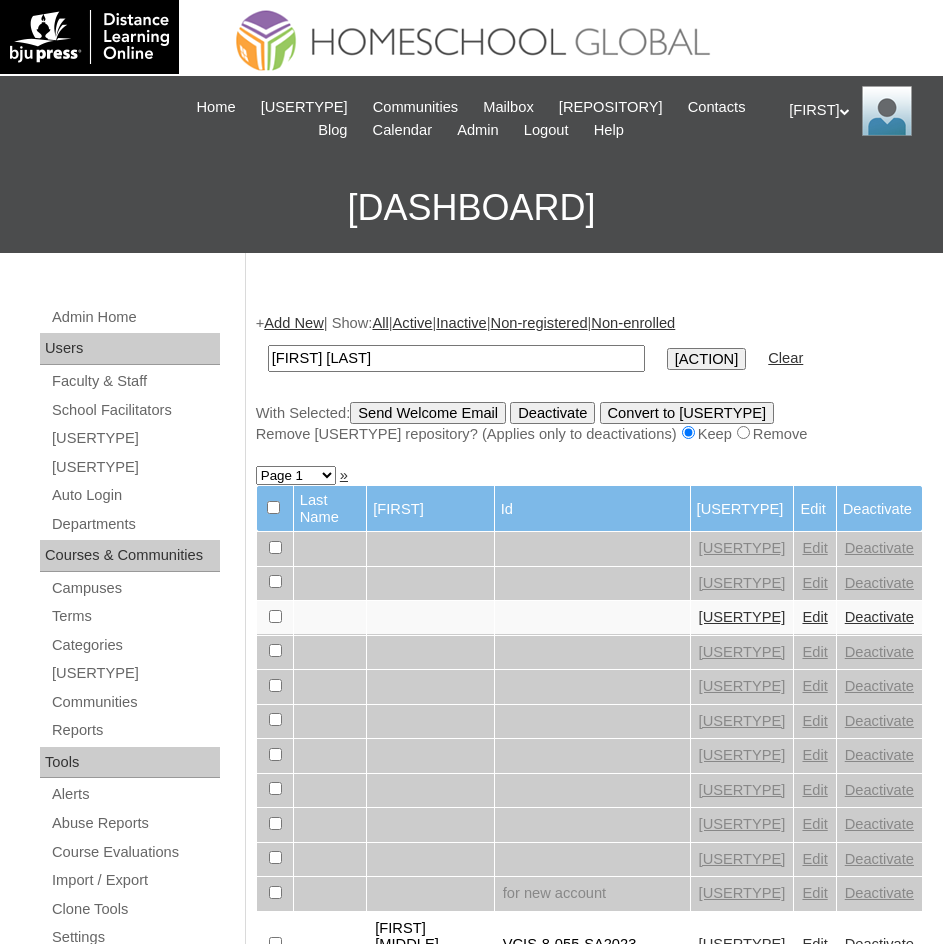 type on "[FIRST] [LAST]" 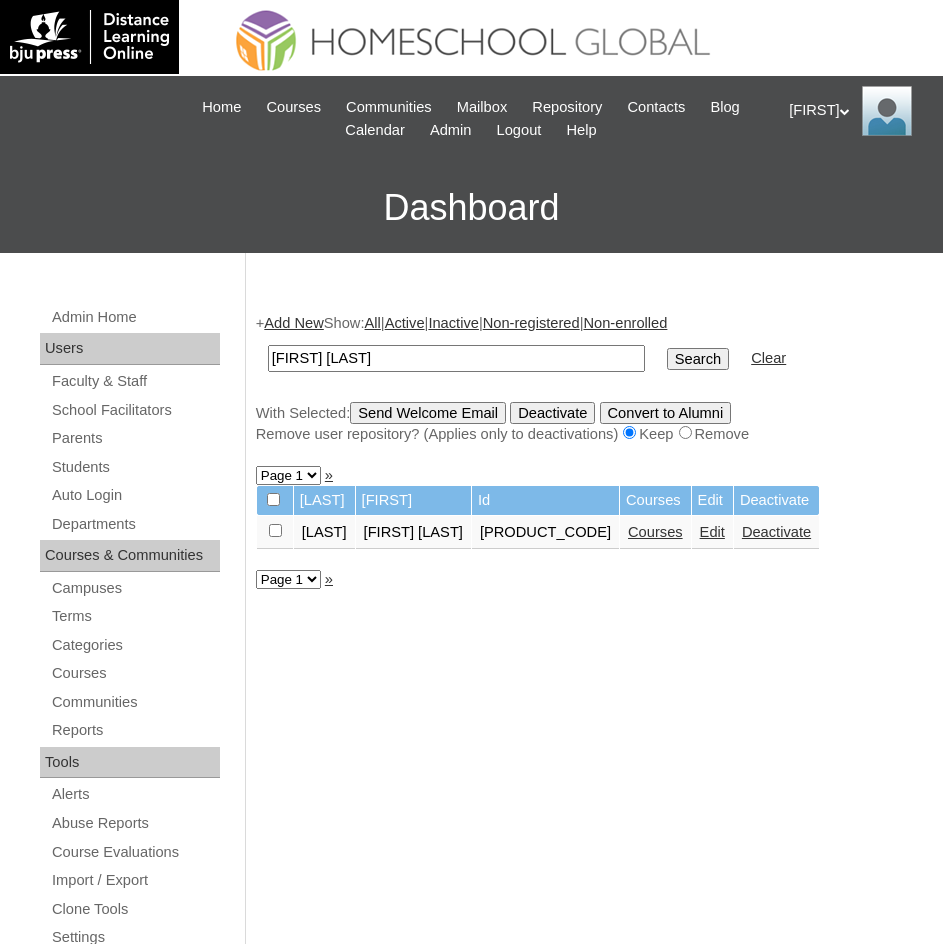 scroll, scrollTop: 0, scrollLeft: 0, axis: both 